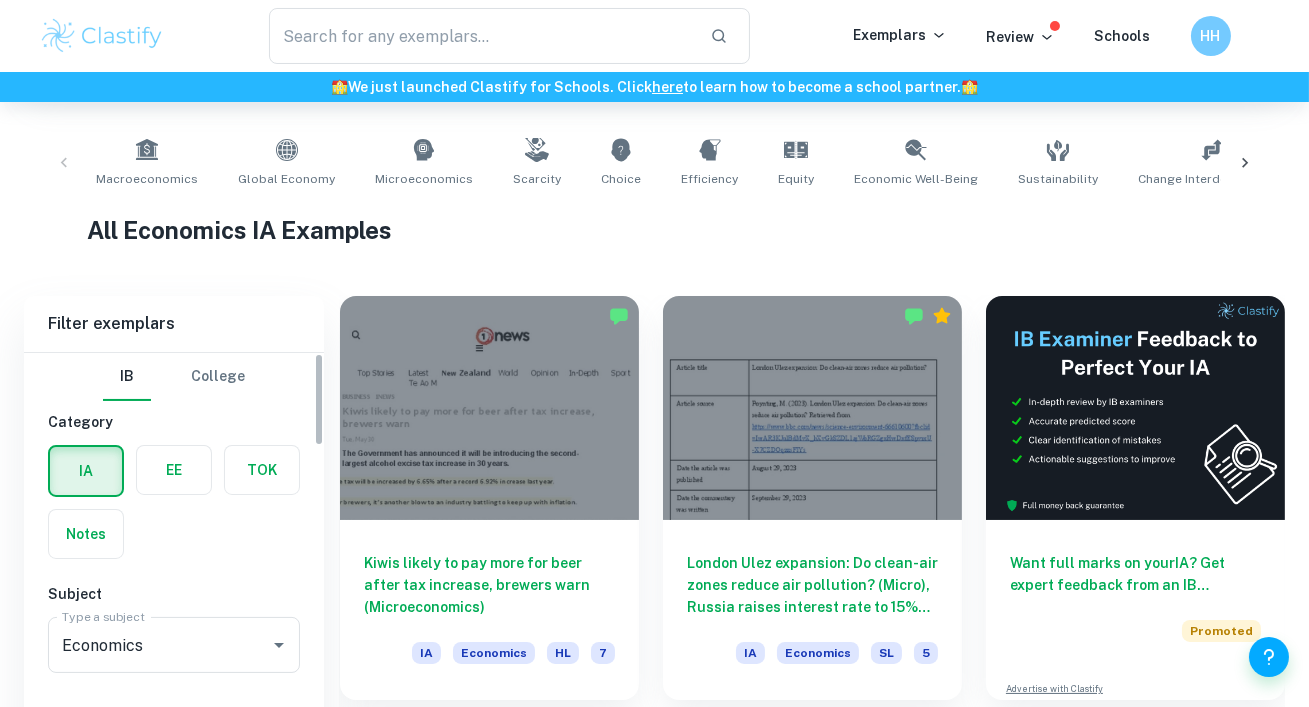 scroll, scrollTop: 602, scrollLeft: 0, axis: vertical 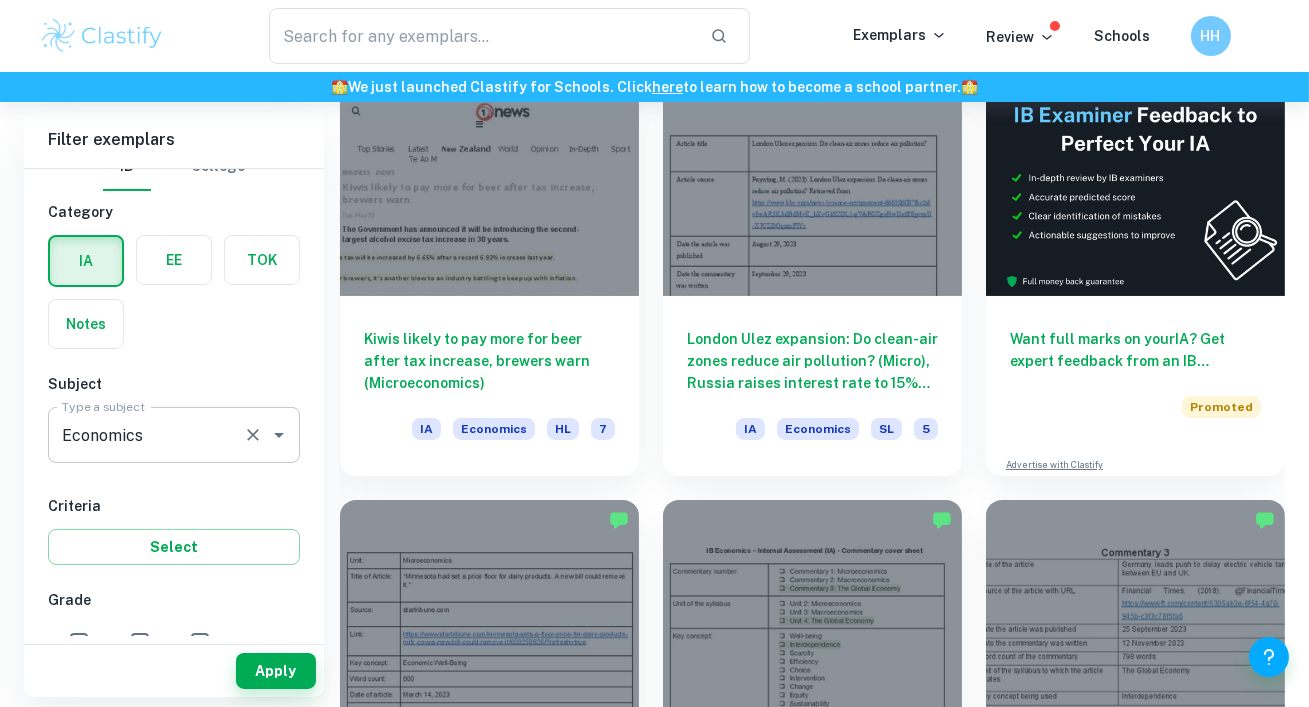 click on "Economics" at bounding box center [146, 435] 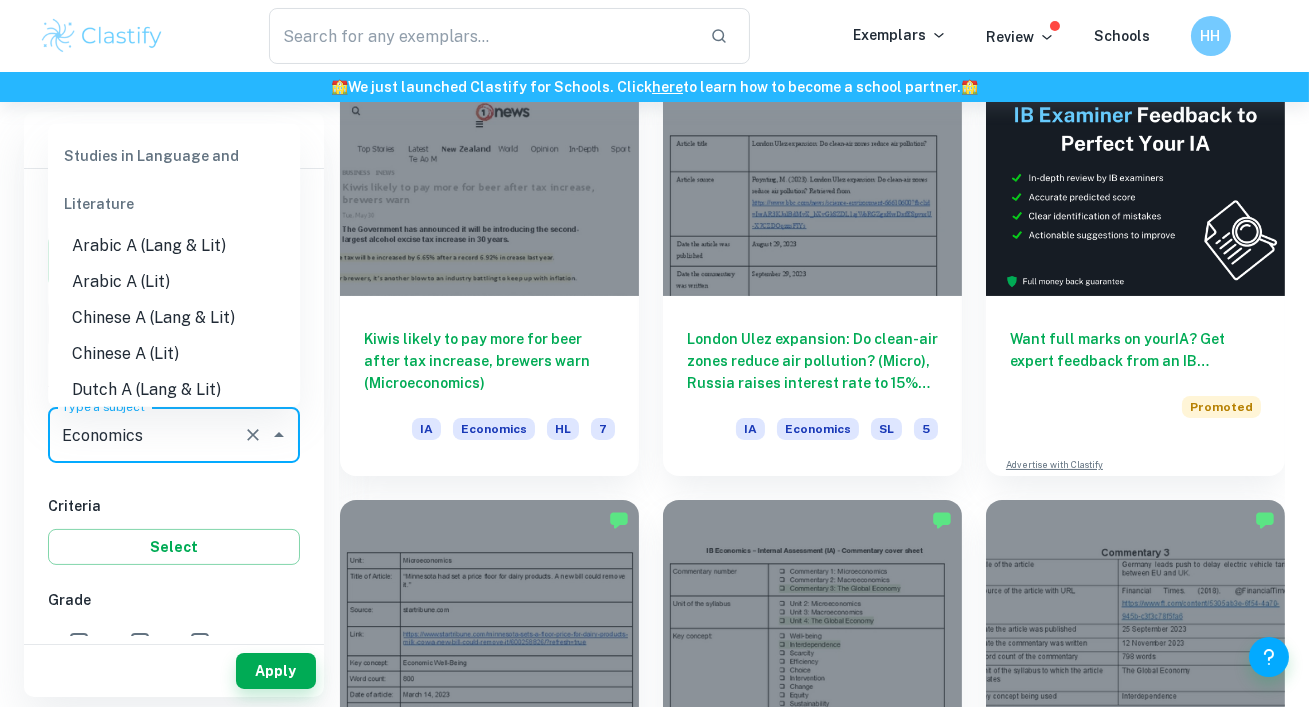 click on "Economics" at bounding box center (146, 435) 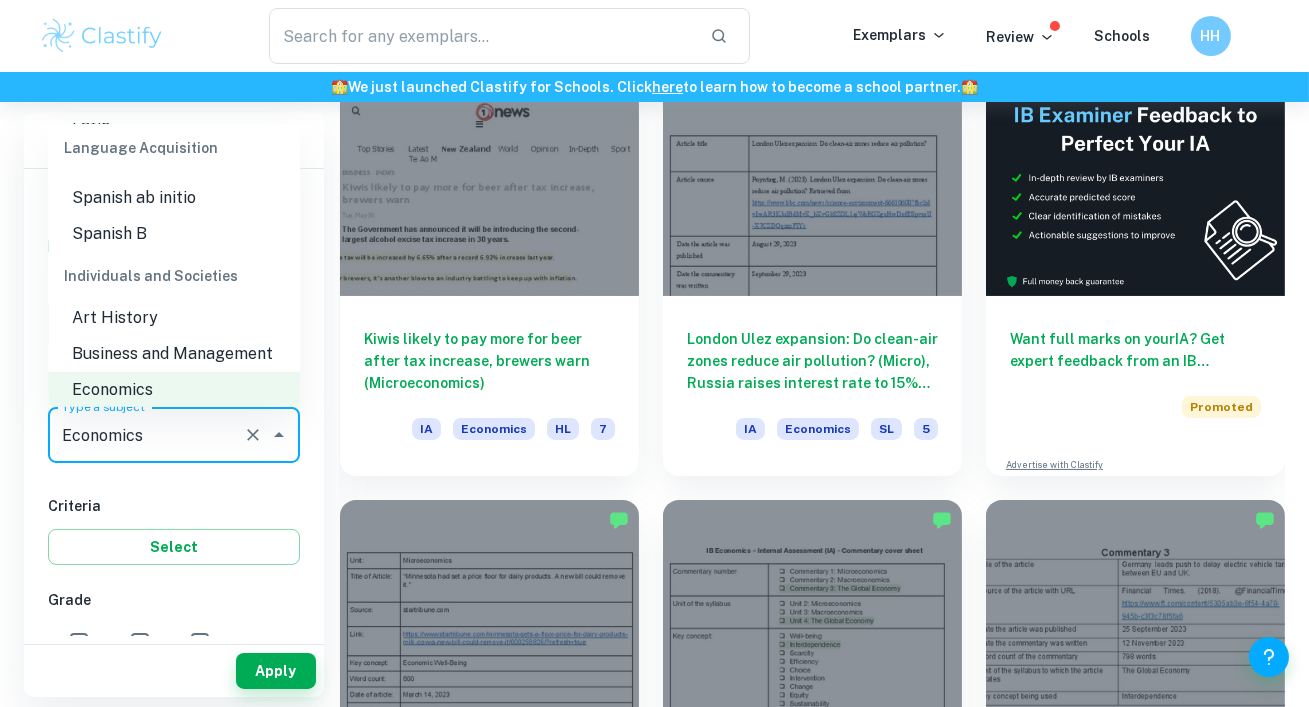 click on "Business and Management" at bounding box center (174, 354) 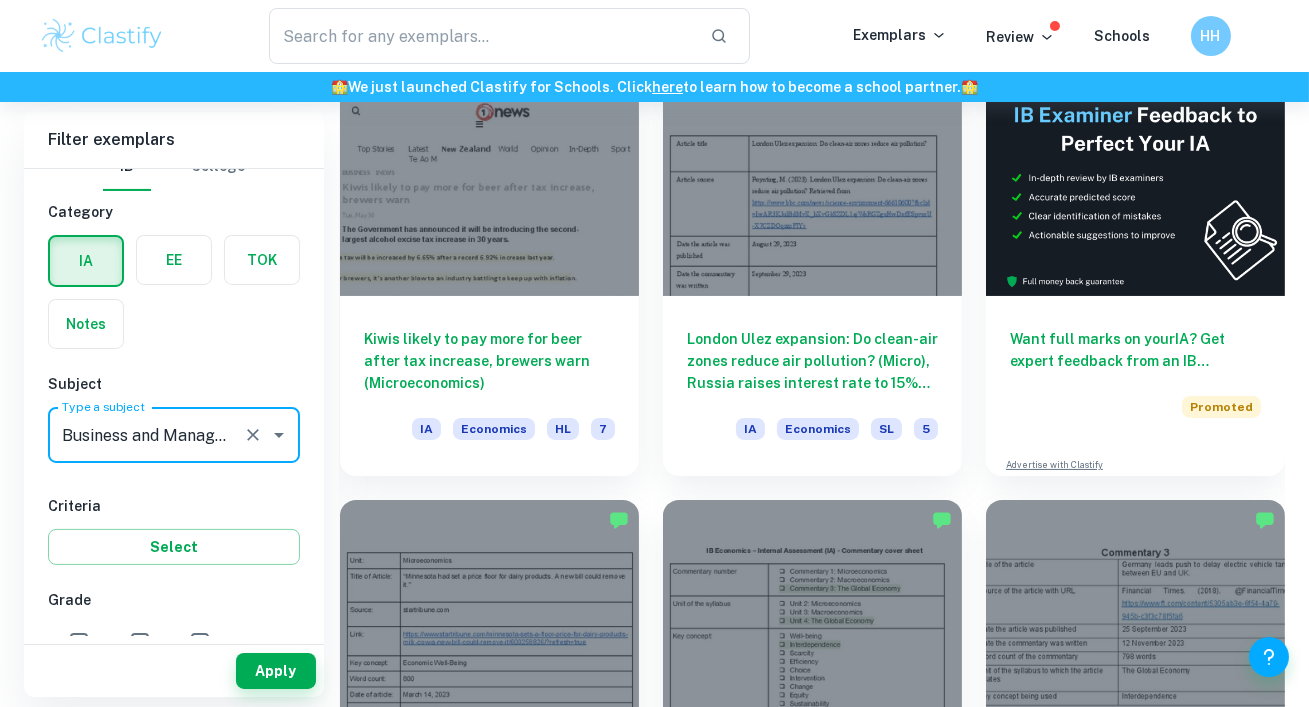 click at bounding box center [174, 260] 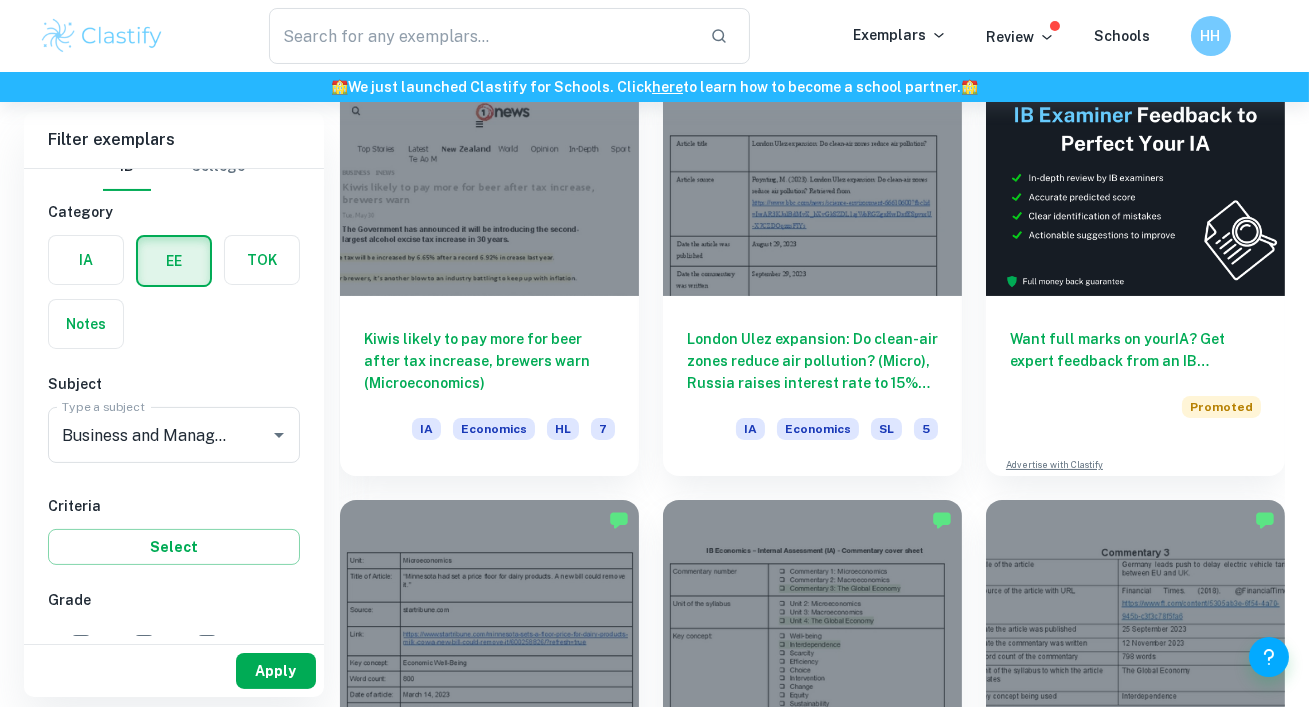 click on "Apply" at bounding box center (276, 671) 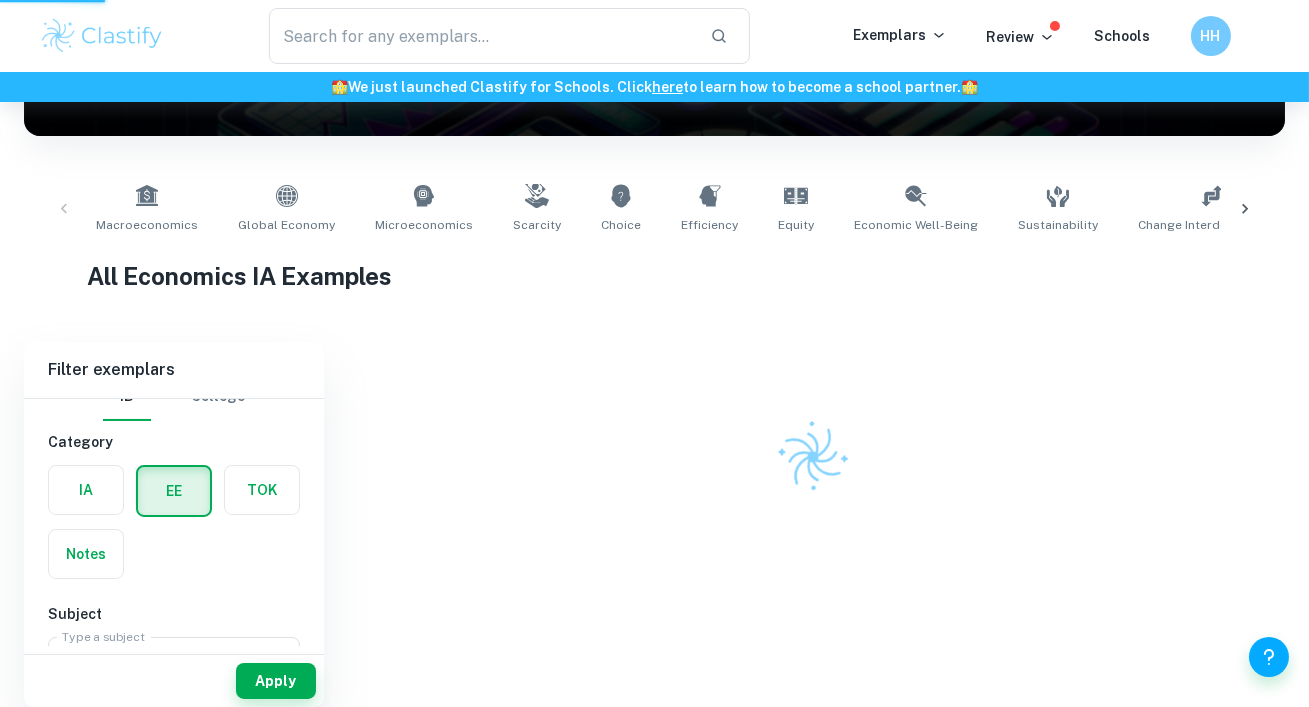 scroll, scrollTop: 301, scrollLeft: 0, axis: vertical 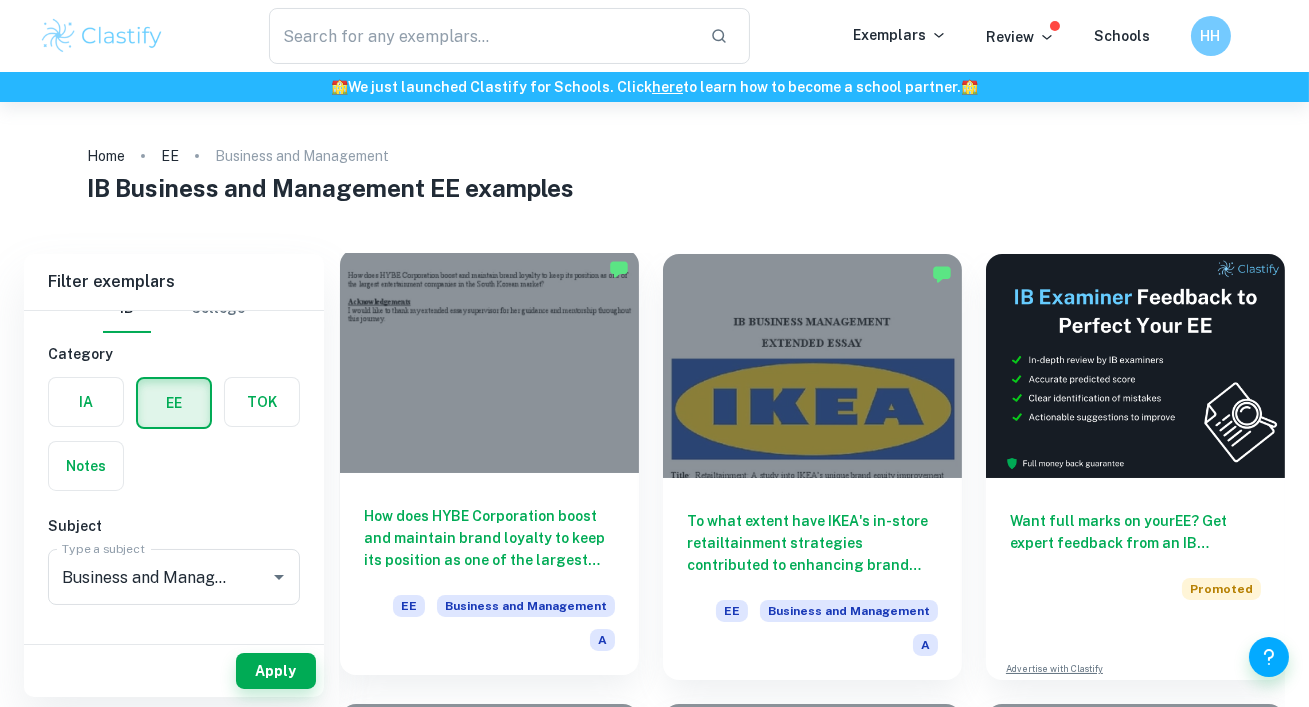 click at bounding box center (489, 361) 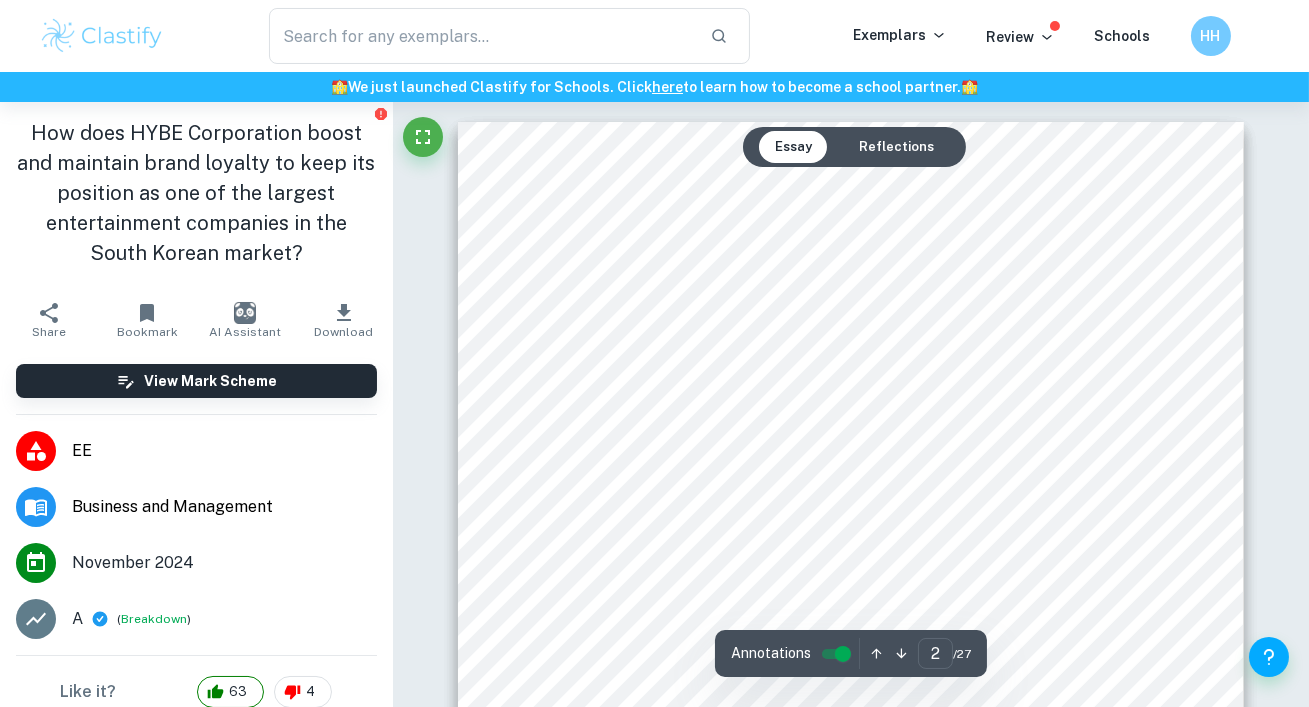 type on "2" 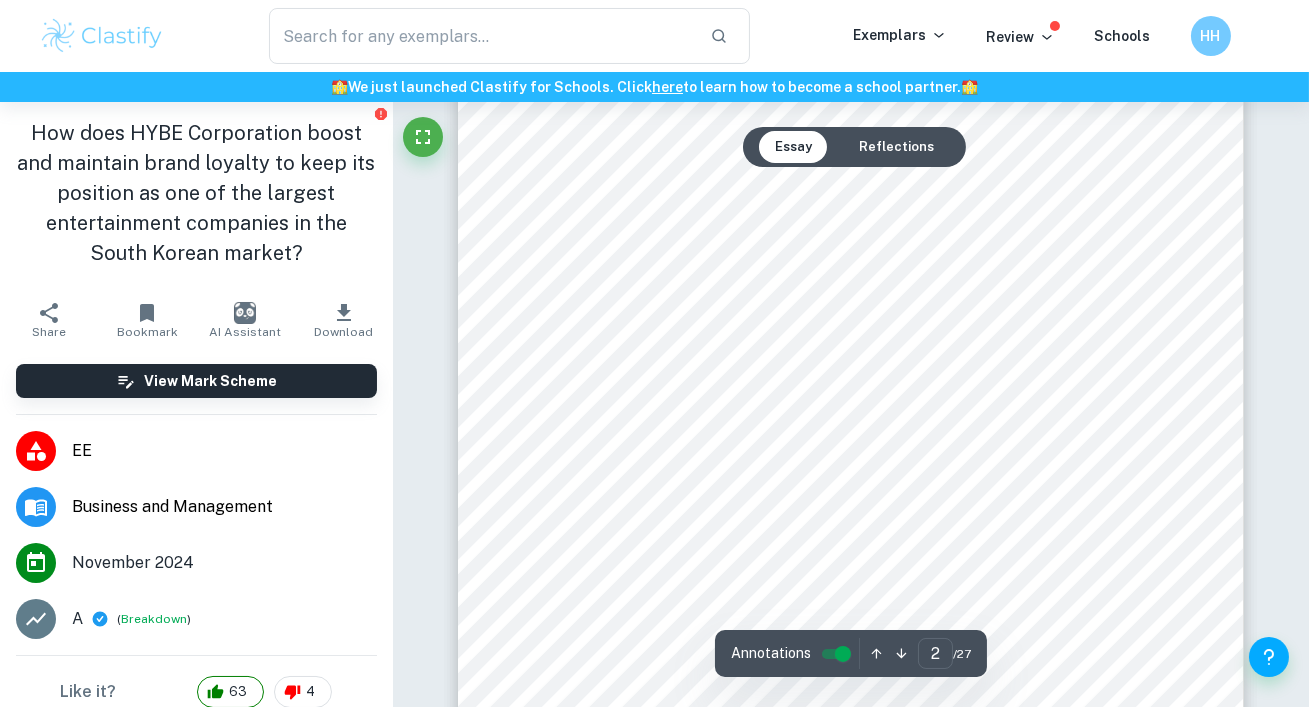 scroll, scrollTop: 1768, scrollLeft: 0, axis: vertical 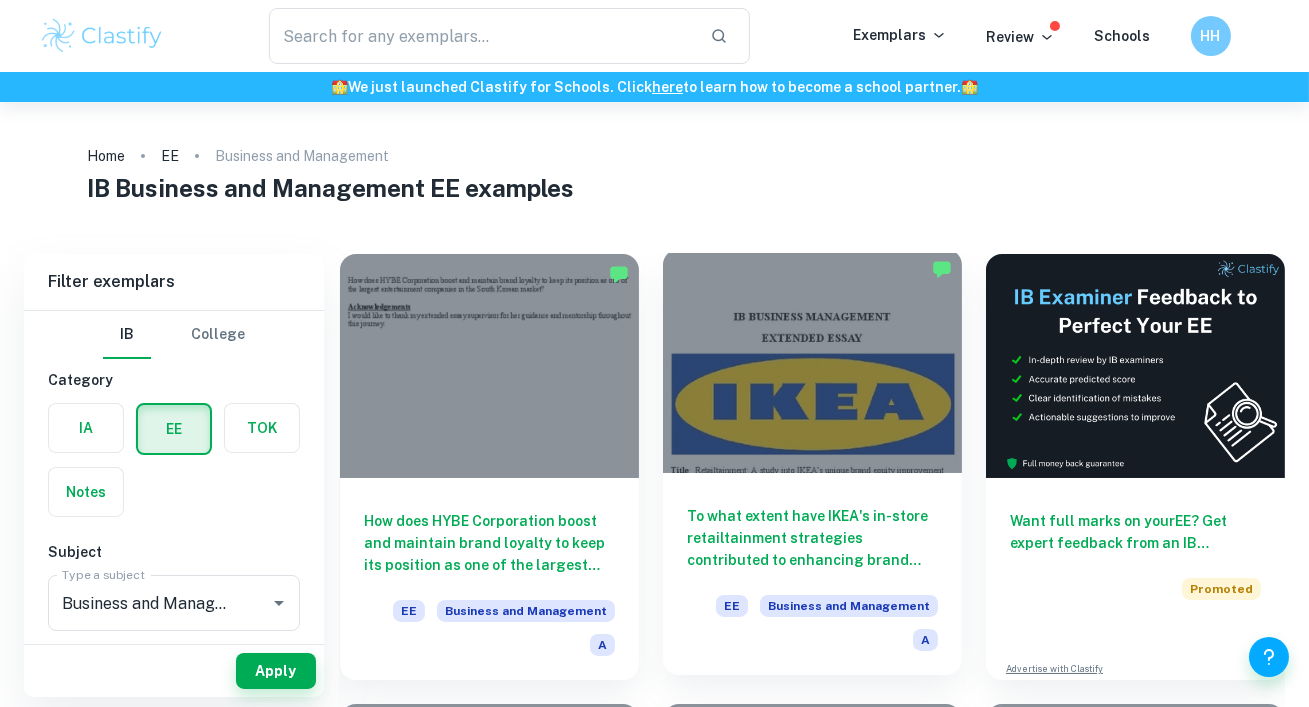 click at bounding box center [812, 361] 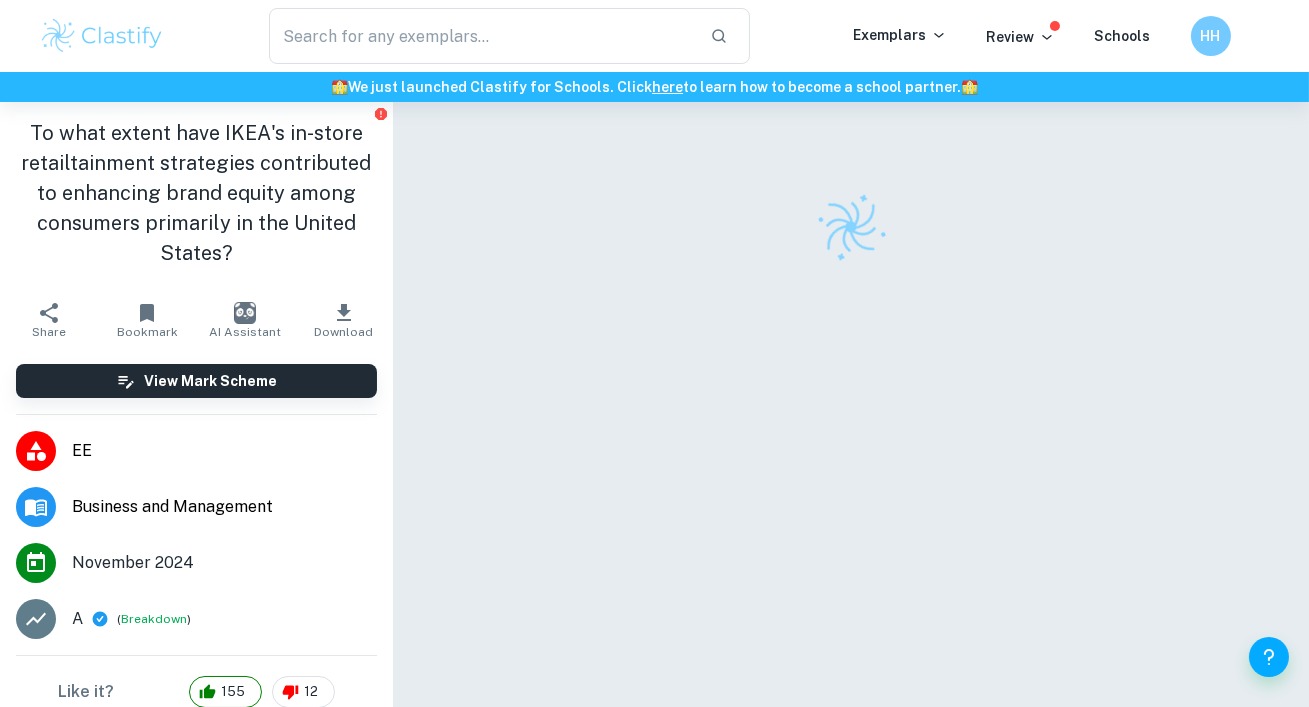 scroll, scrollTop: 101, scrollLeft: 0, axis: vertical 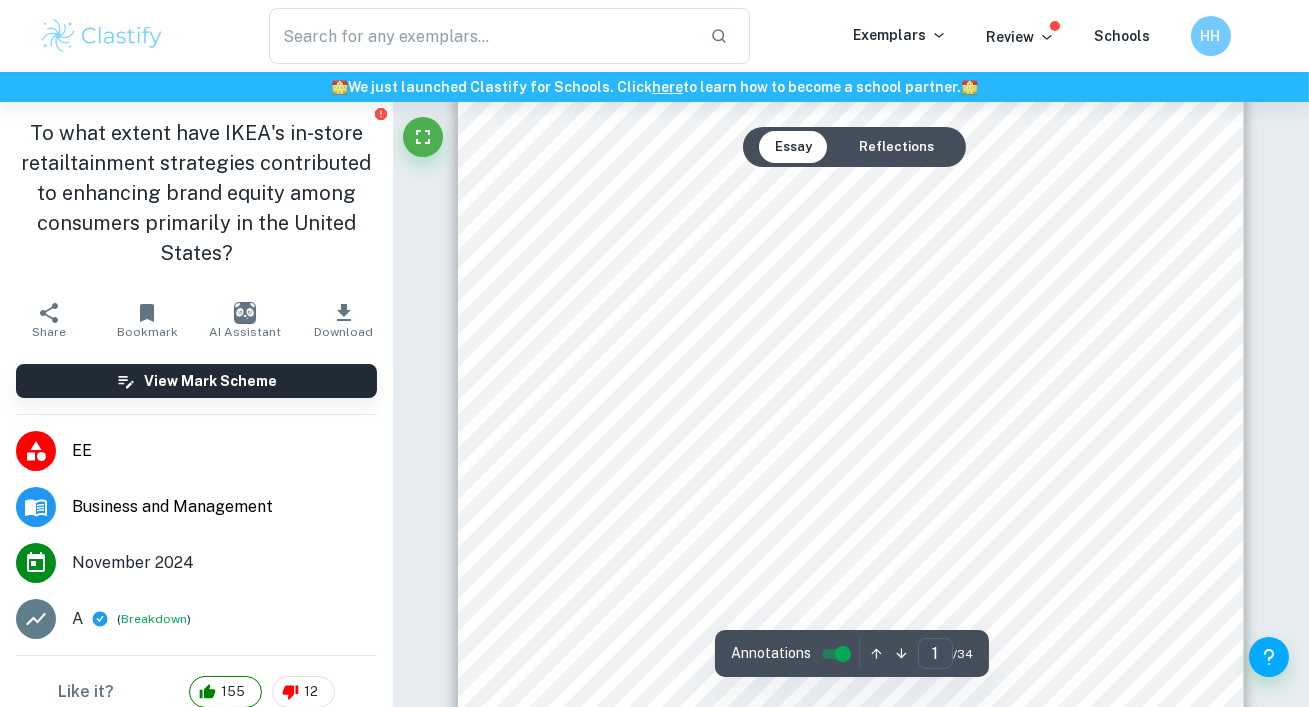 type on "2" 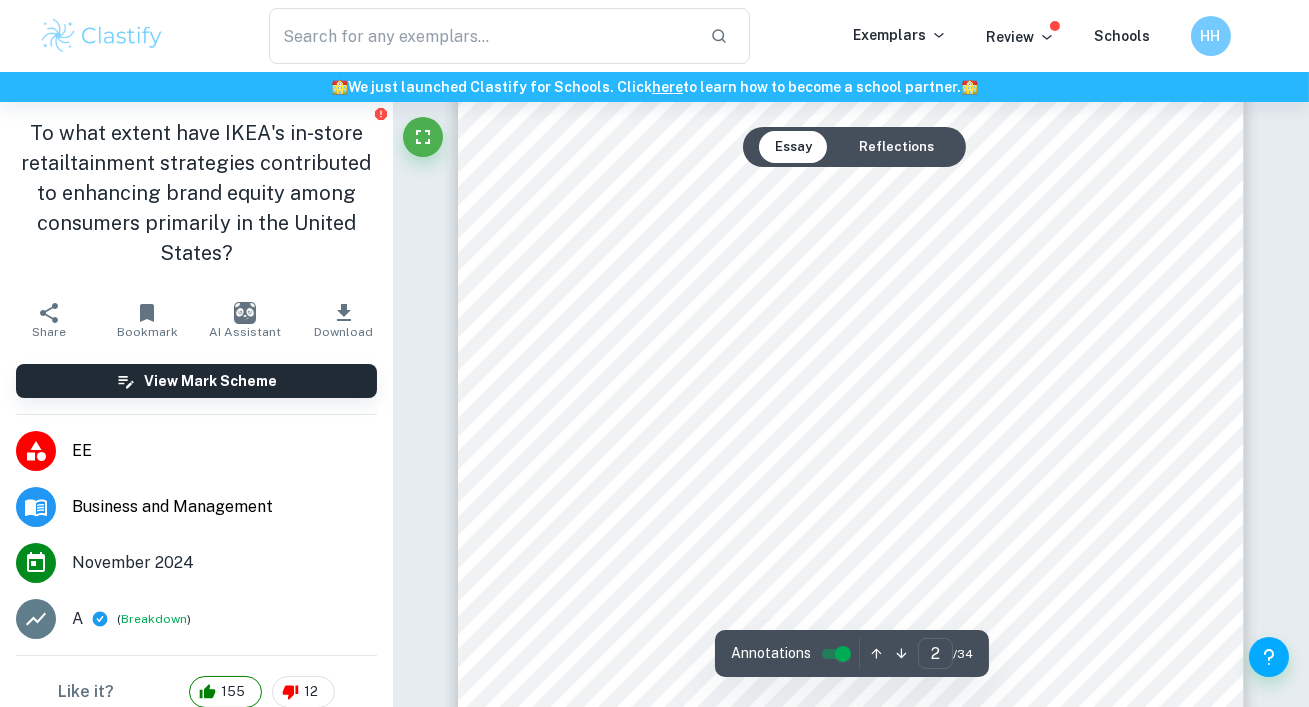 scroll, scrollTop: 1458, scrollLeft: 0, axis: vertical 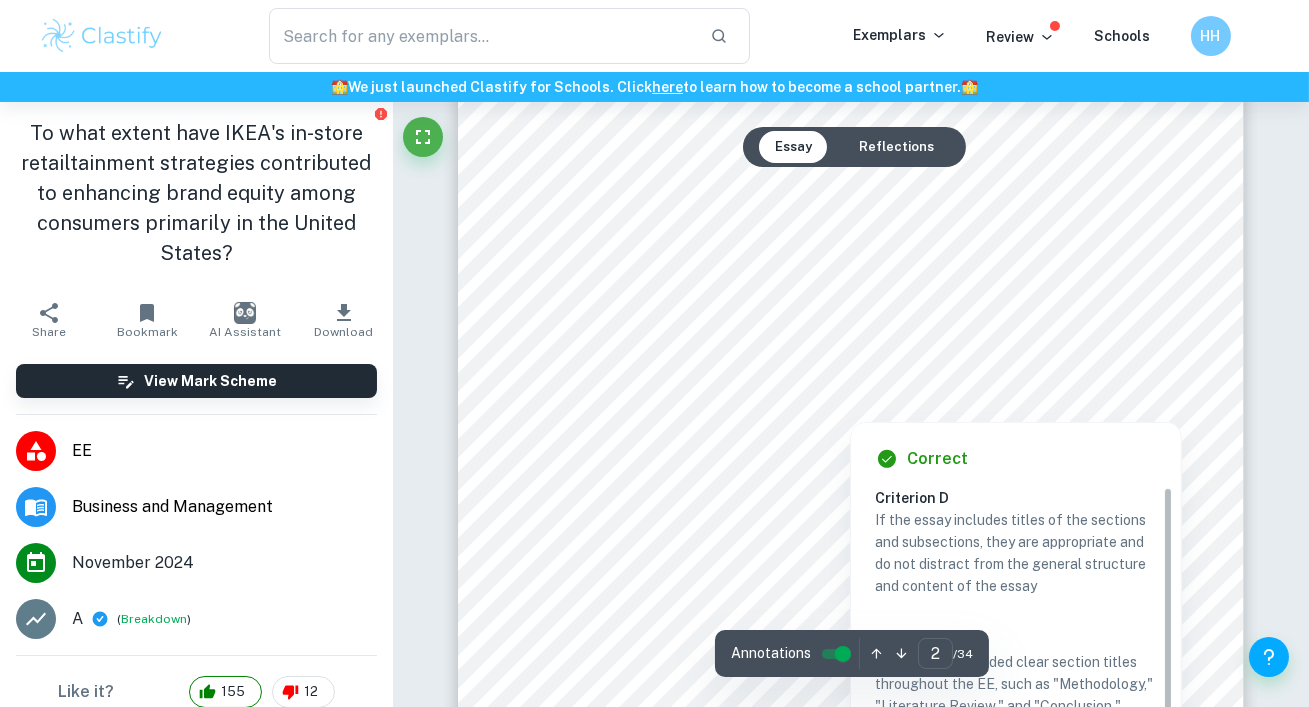 click at bounding box center (850, 366) 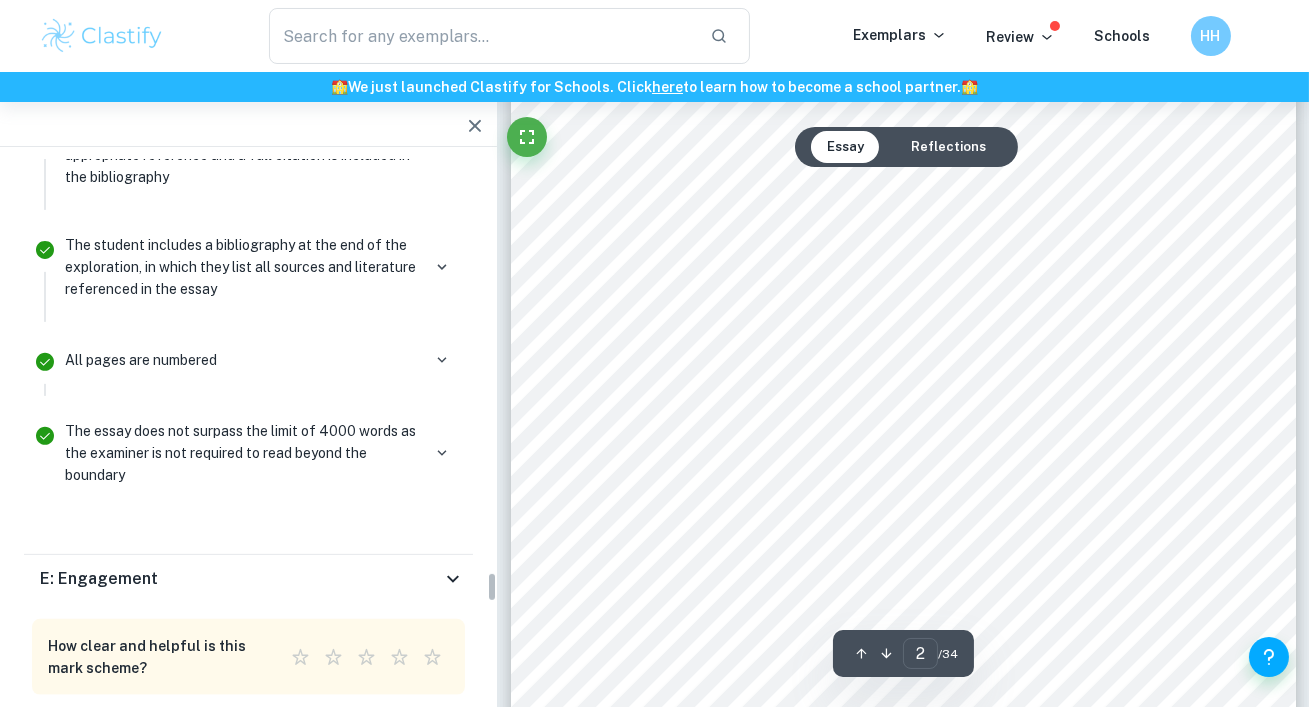 scroll, scrollTop: 7293, scrollLeft: 0, axis: vertical 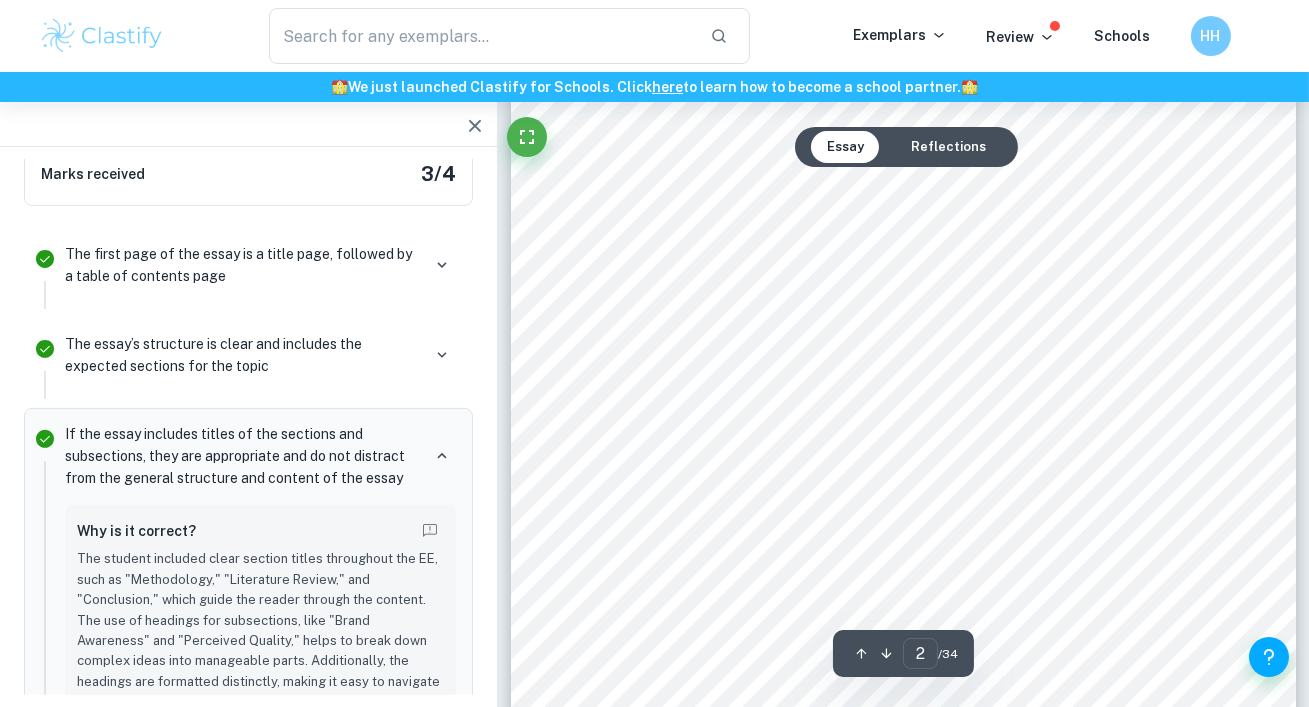 click 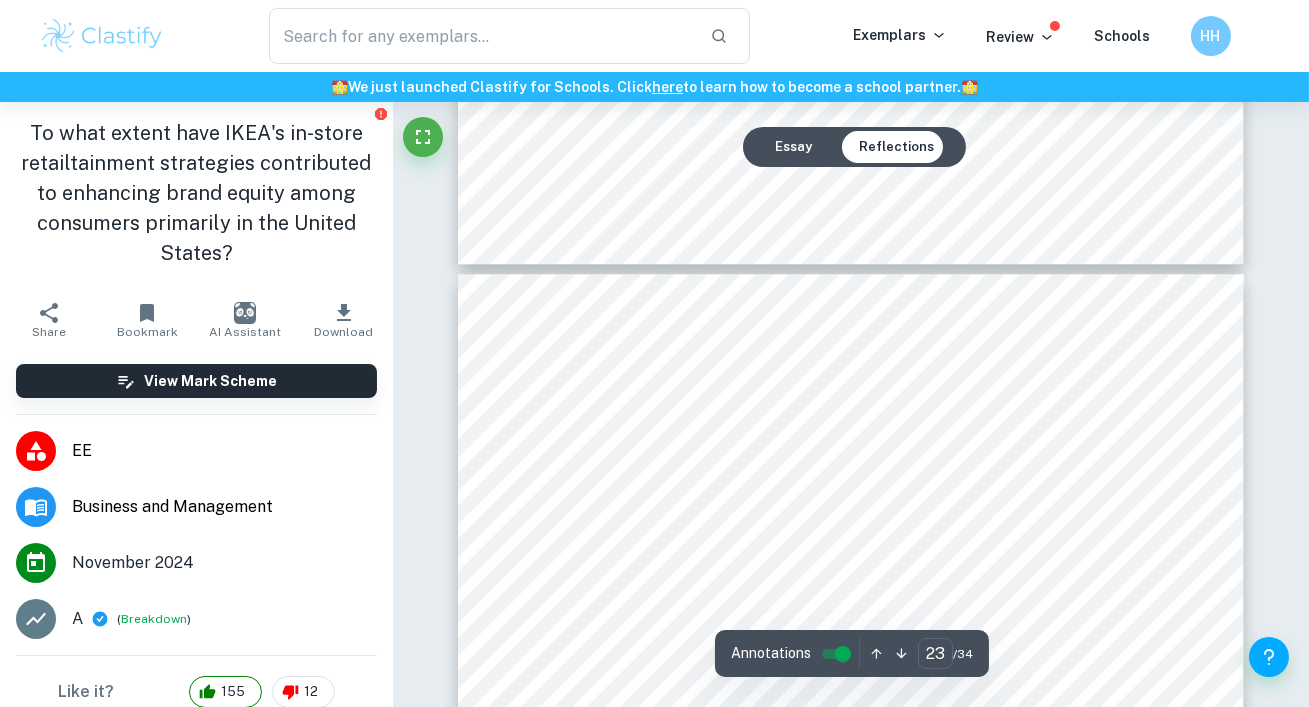 scroll, scrollTop: 24600, scrollLeft: 0, axis: vertical 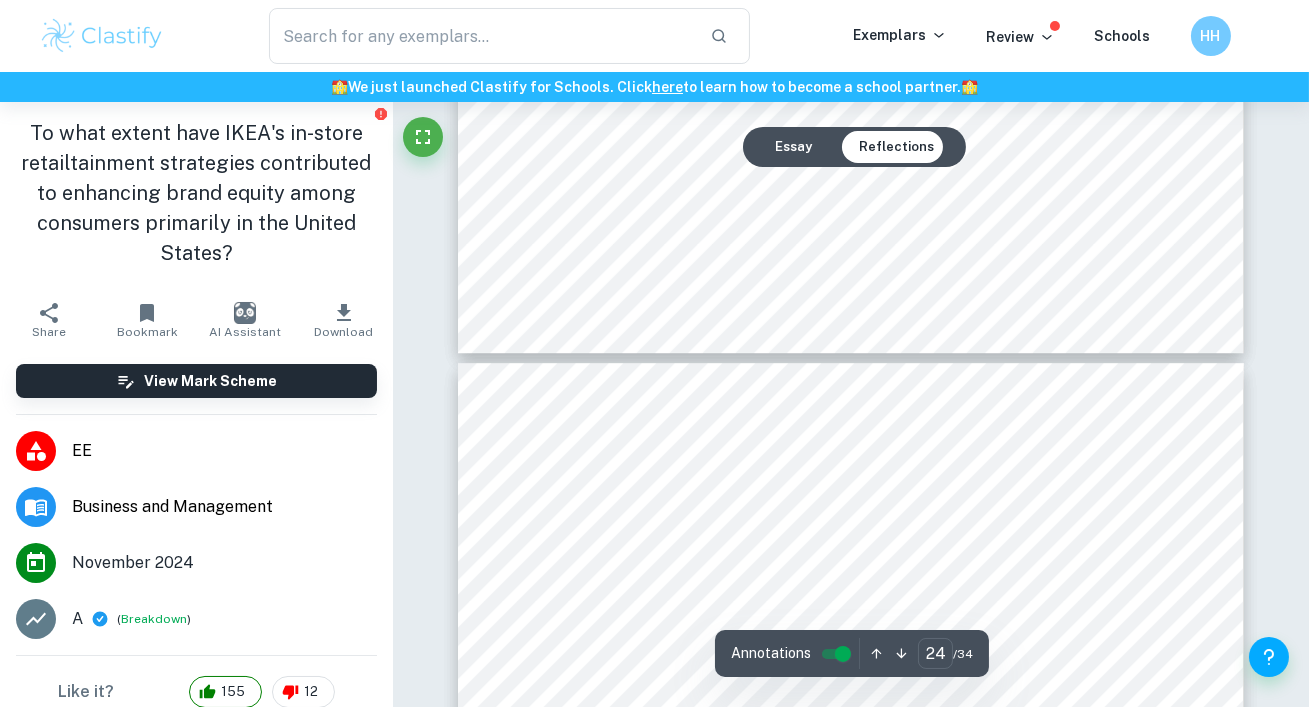type on "25" 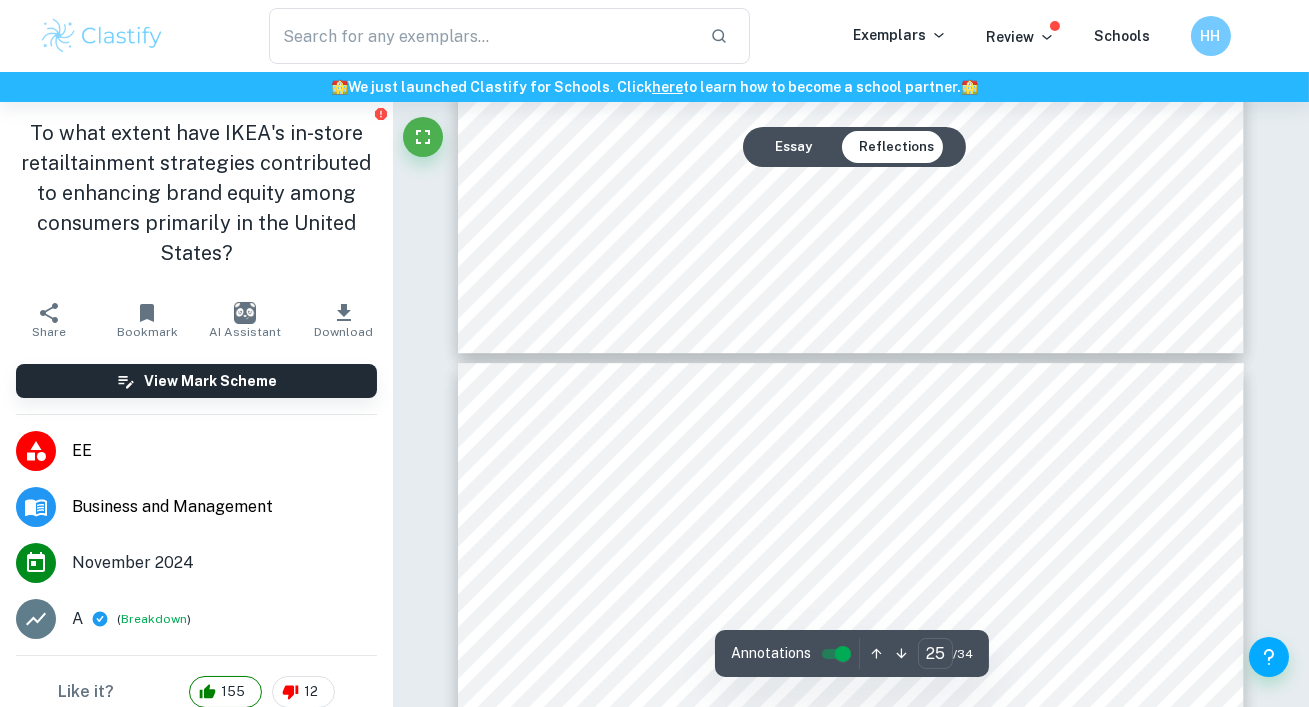 scroll, scrollTop: 26880, scrollLeft: 0, axis: vertical 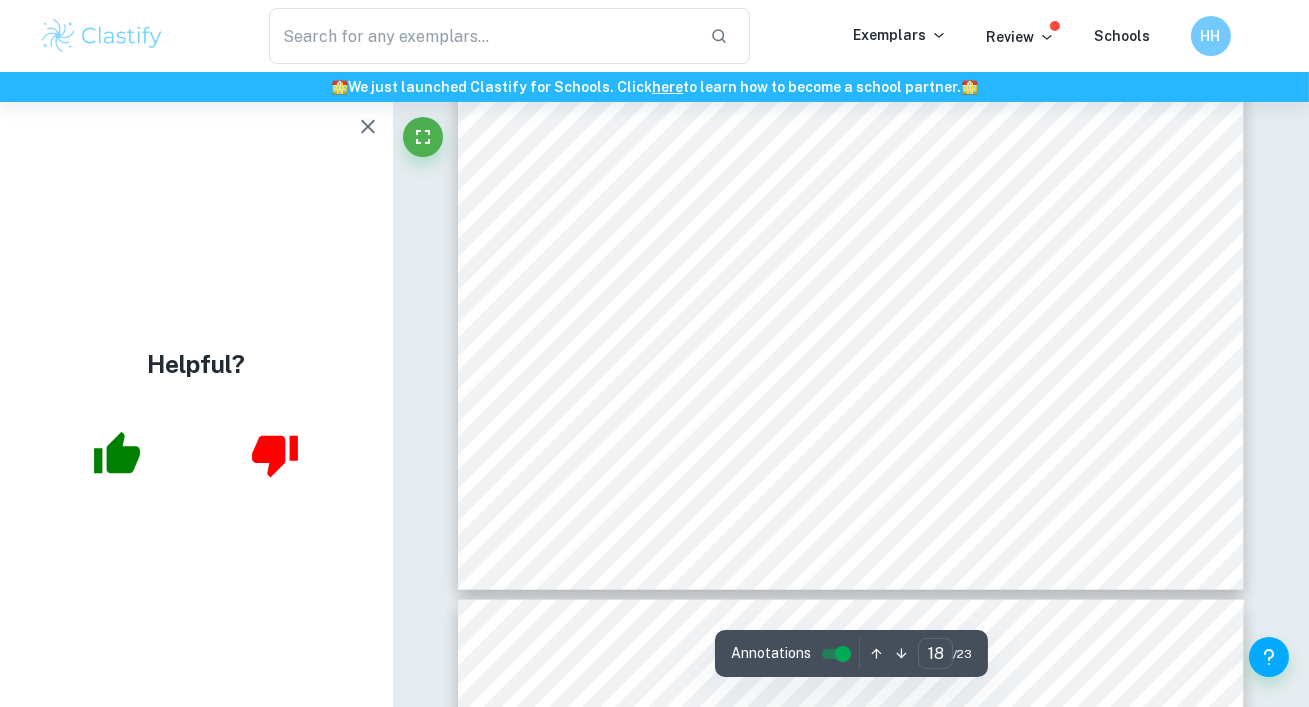 click at bounding box center (117, 455) 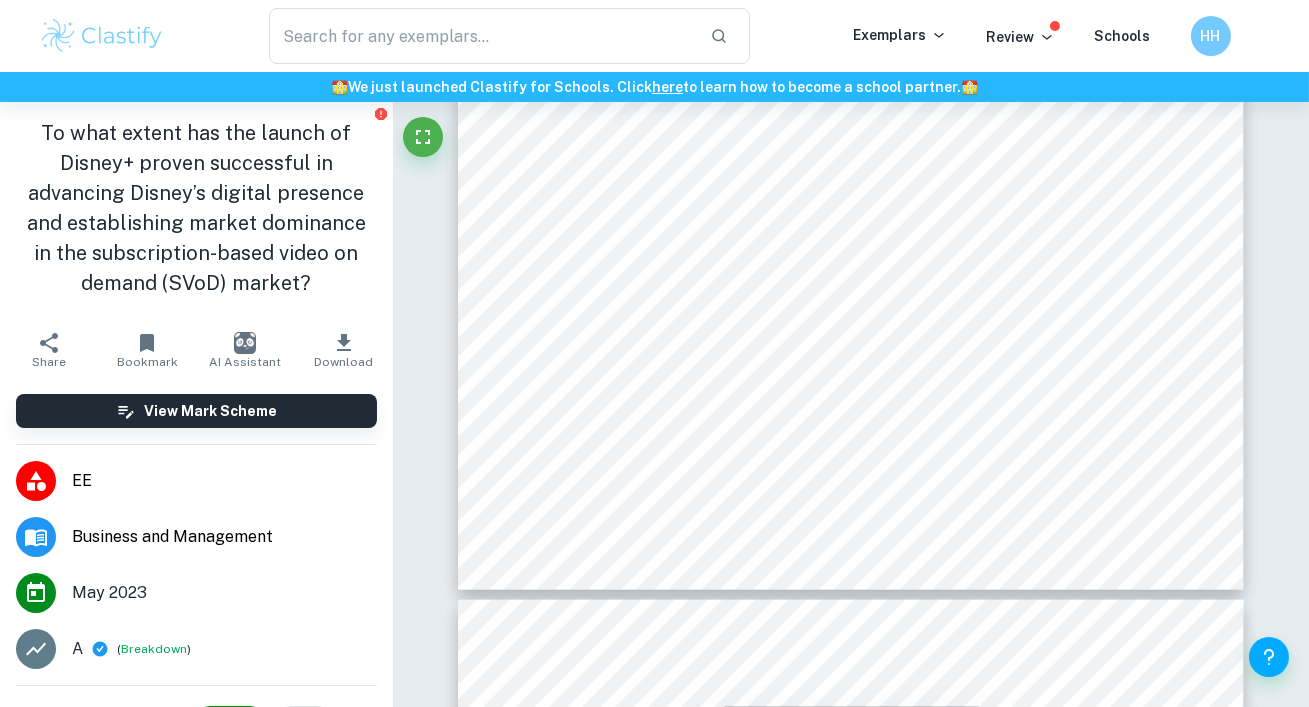 click on "EE Business and Management May 2023 A ( Breakdown )" at bounding box center [196, 565] 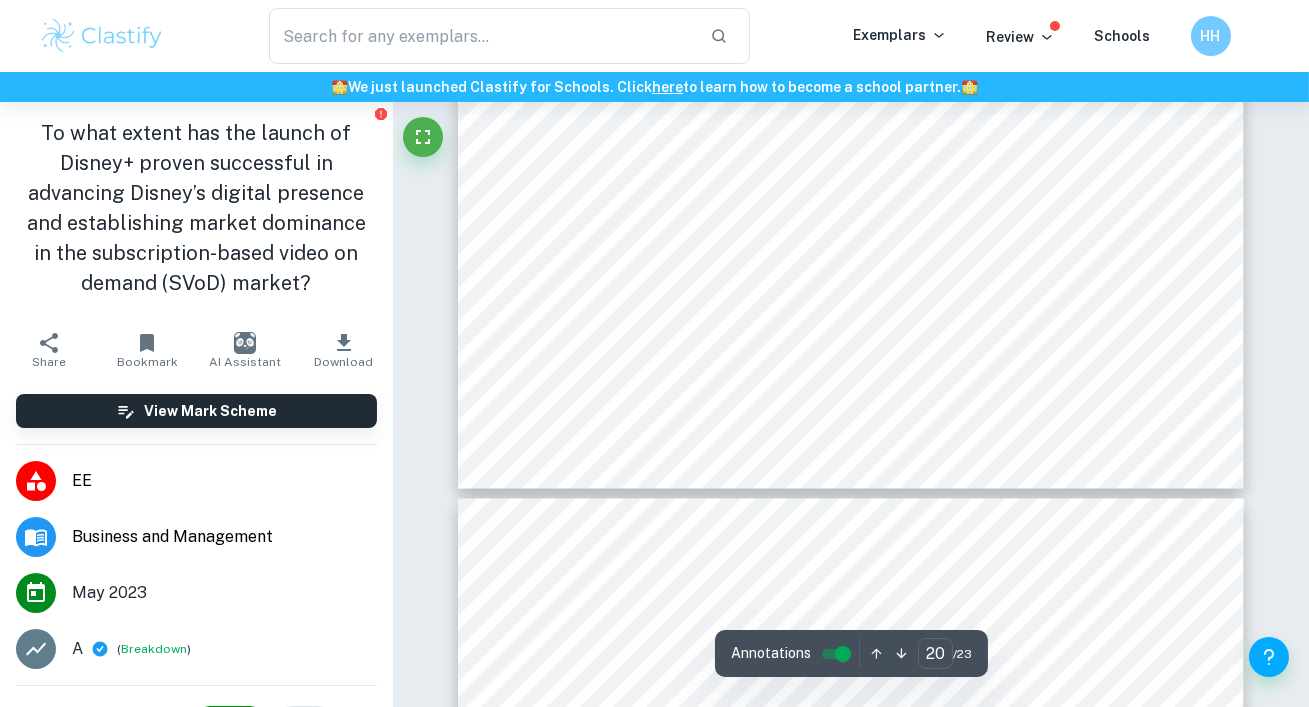scroll, scrollTop: 22073, scrollLeft: 0, axis: vertical 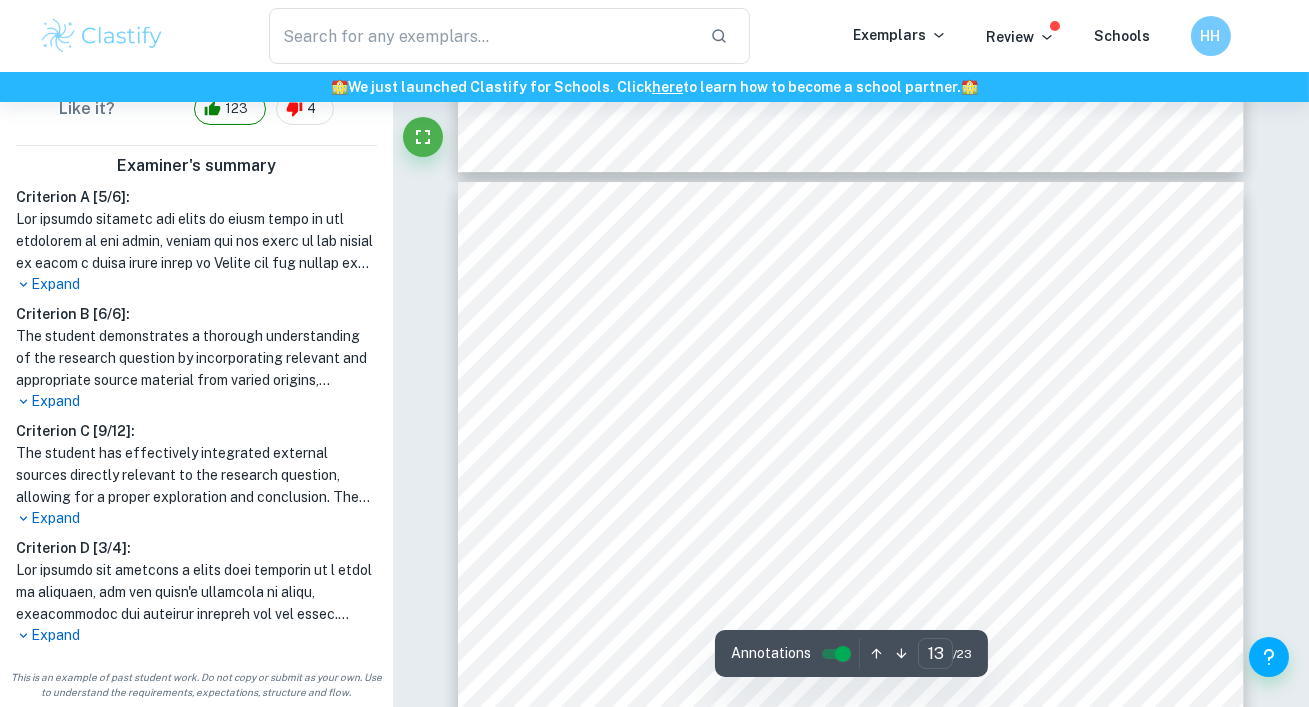 type on "12" 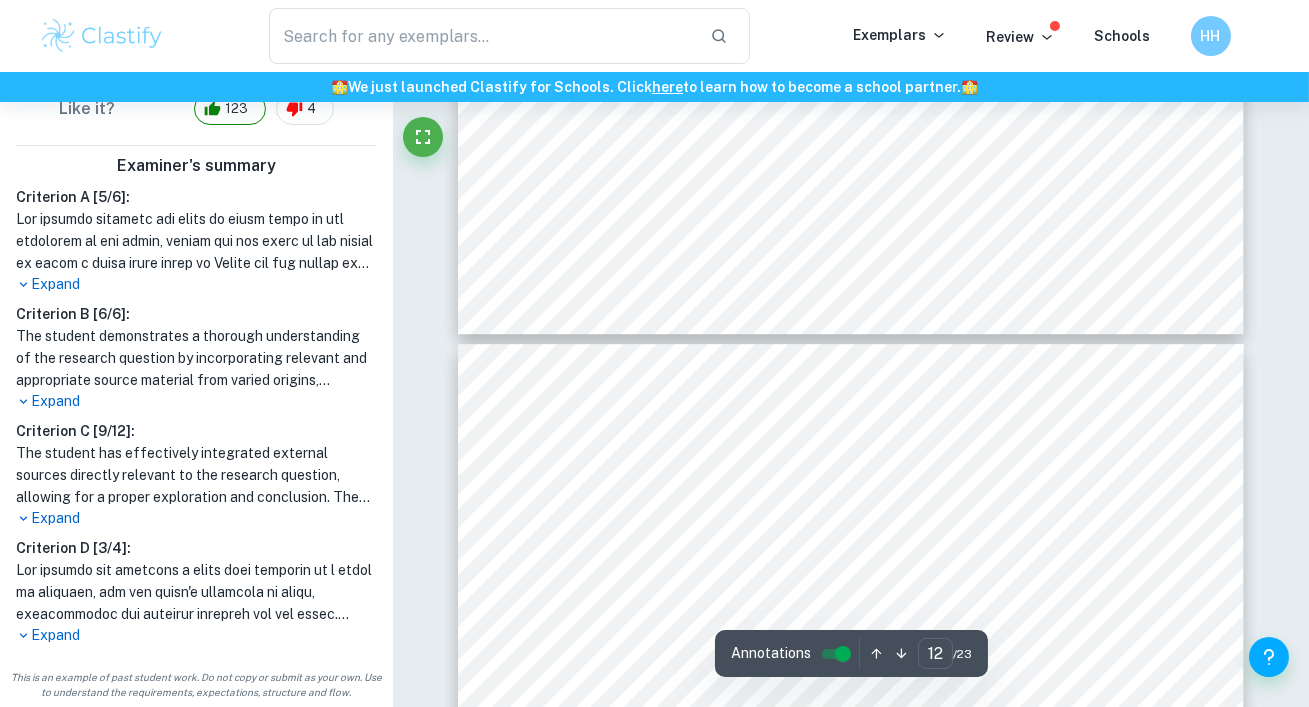 scroll, scrollTop: 12227, scrollLeft: 0, axis: vertical 